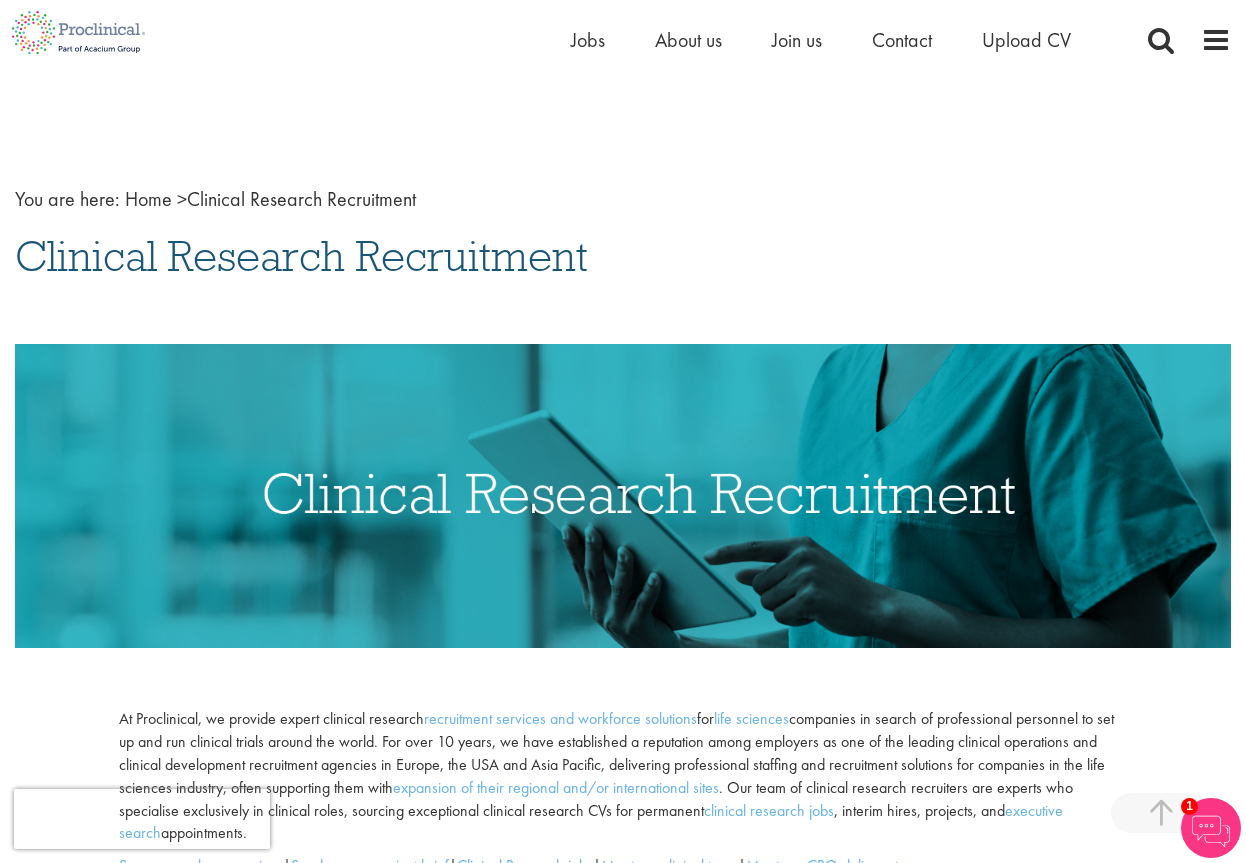 scroll, scrollTop: 800, scrollLeft: 0, axis: vertical 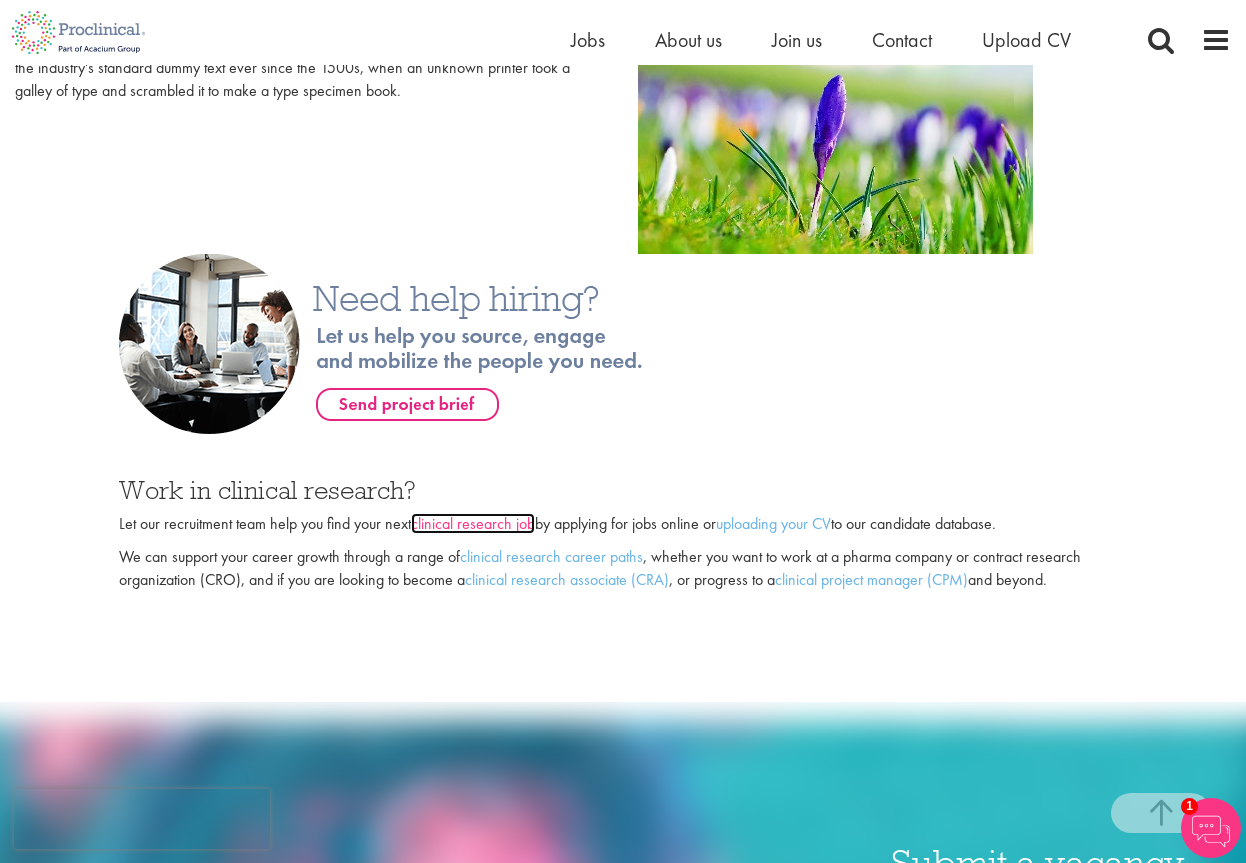 click on "clinical research job" at bounding box center [473, 523] 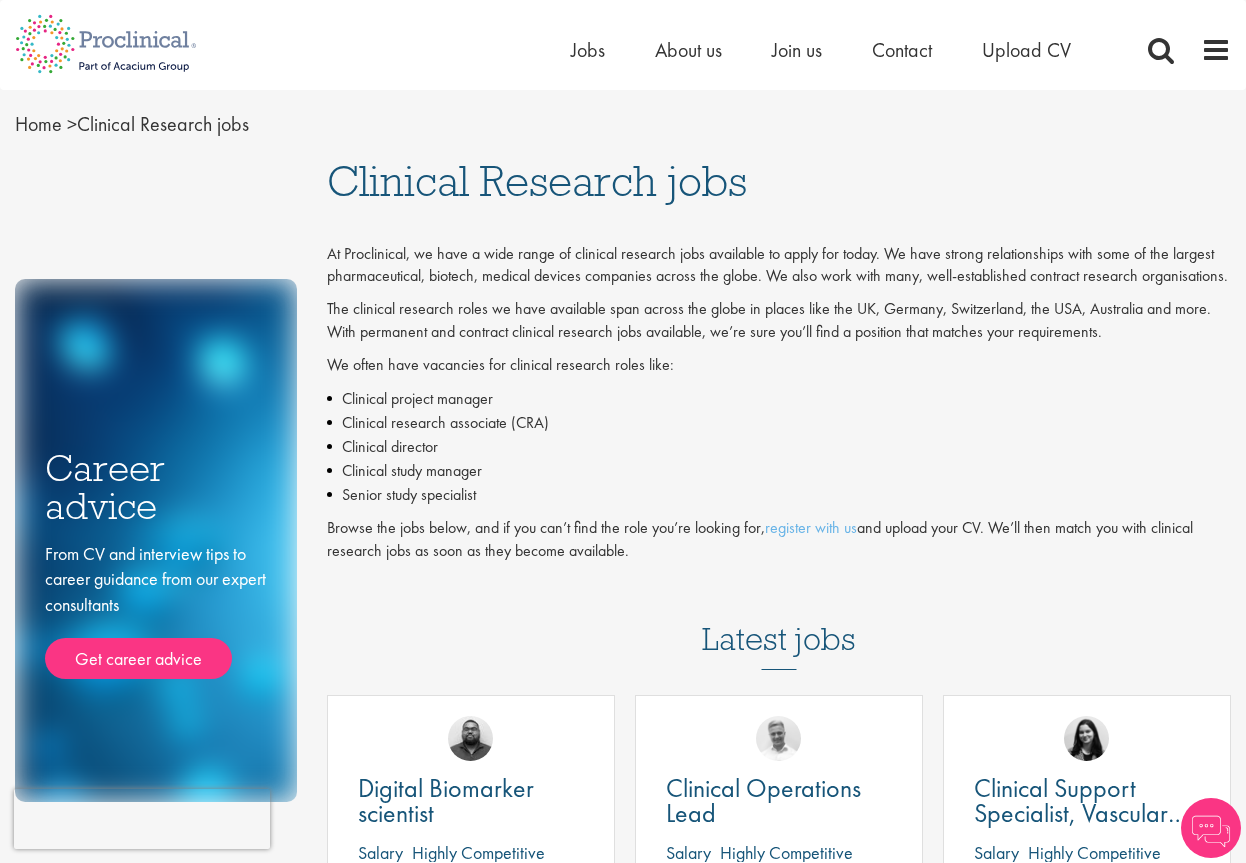 scroll, scrollTop: 0, scrollLeft: 0, axis: both 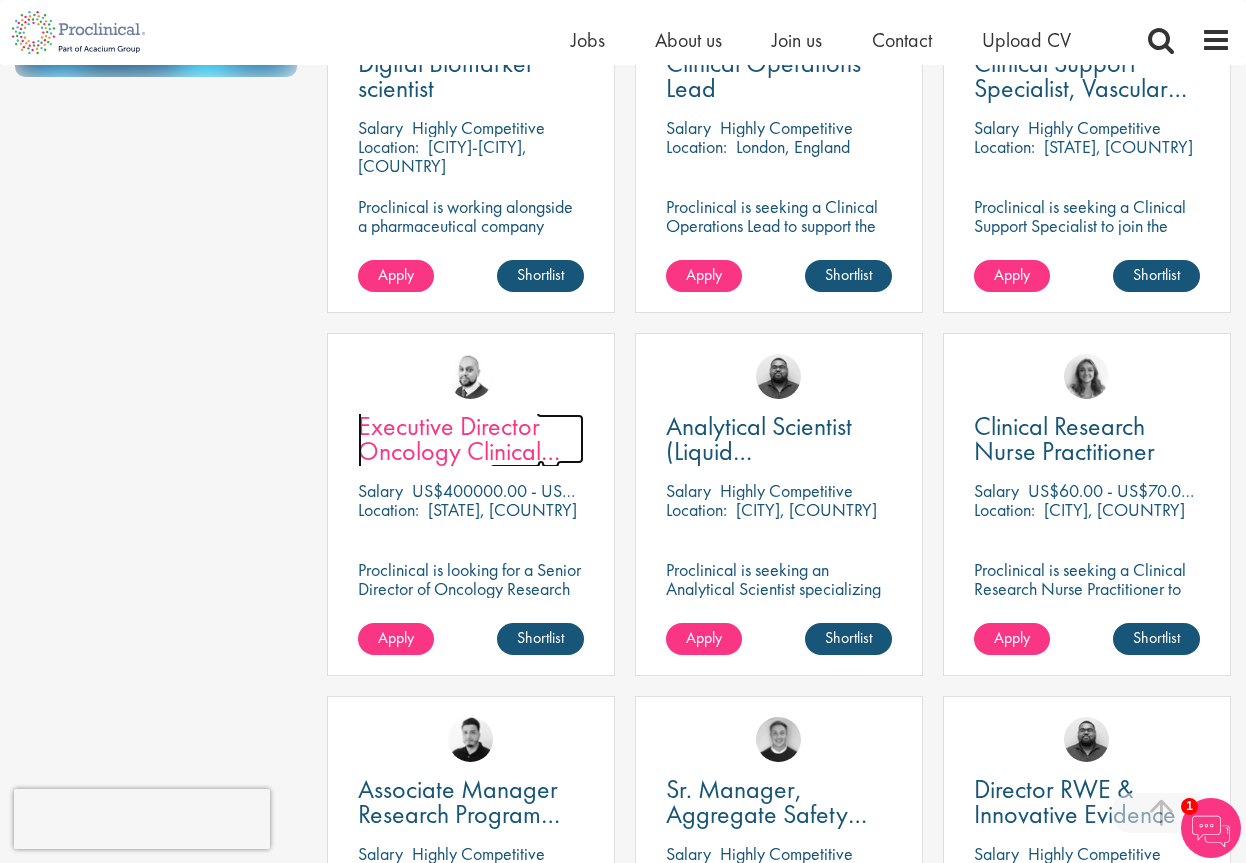 click on "Executive Director Oncology Clinical Development" at bounding box center [459, 451] 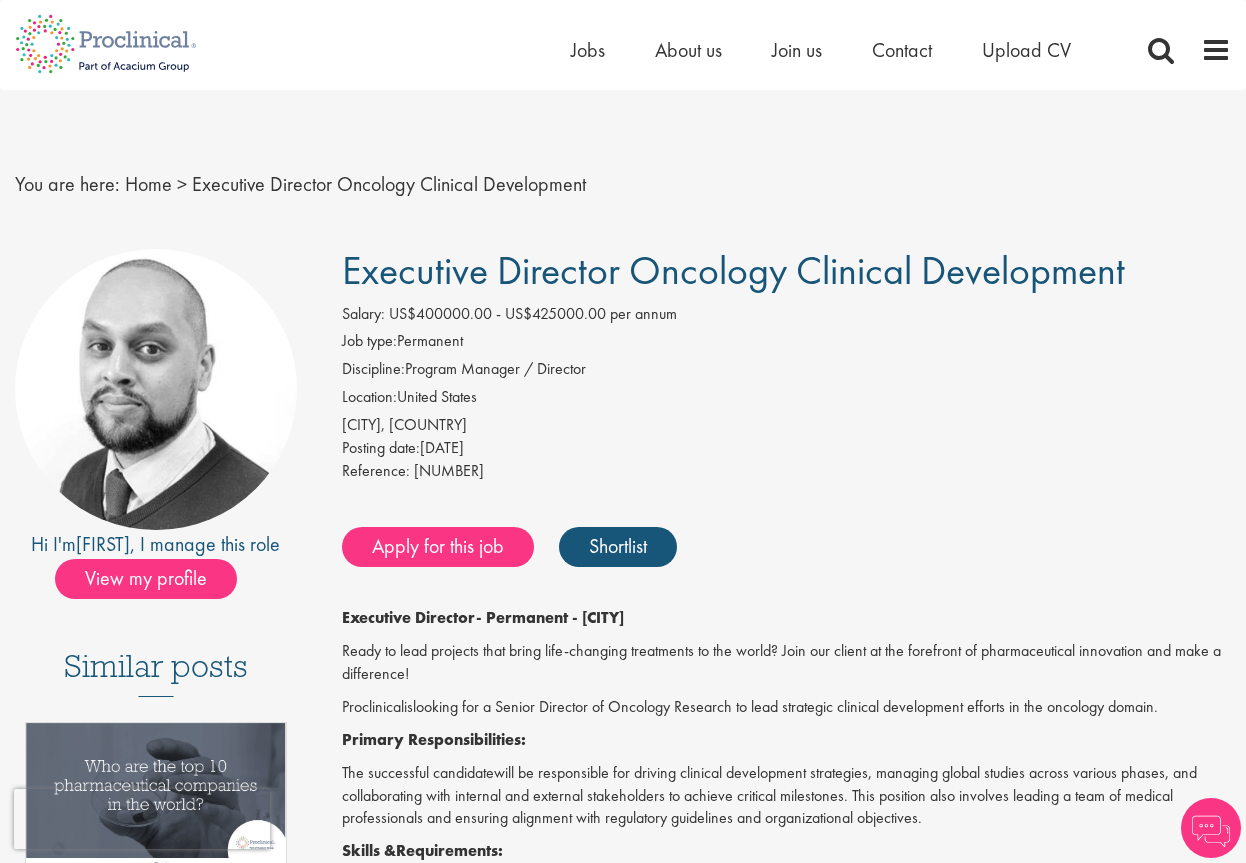 scroll, scrollTop: 0, scrollLeft: 0, axis: both 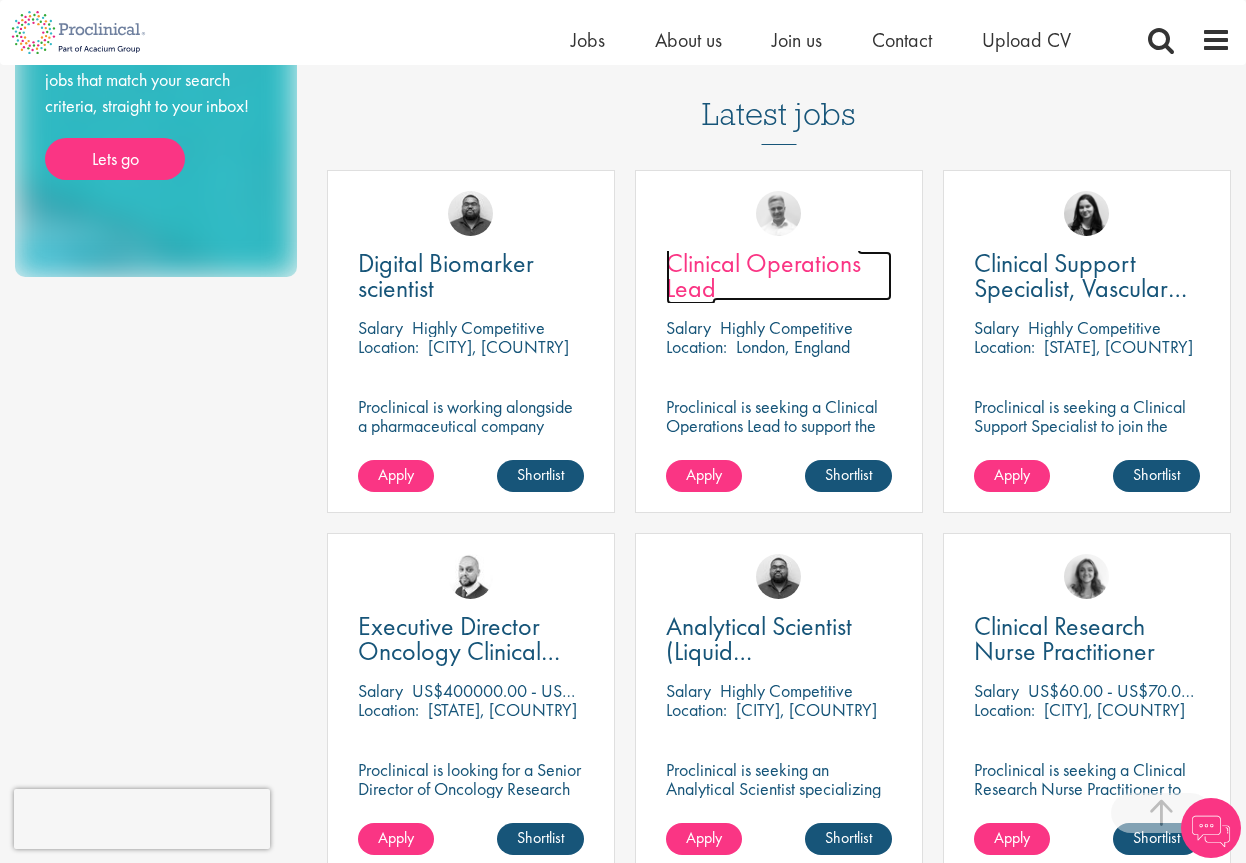 click on "Clinical Operations Lead" at bounding box center (763, 275) 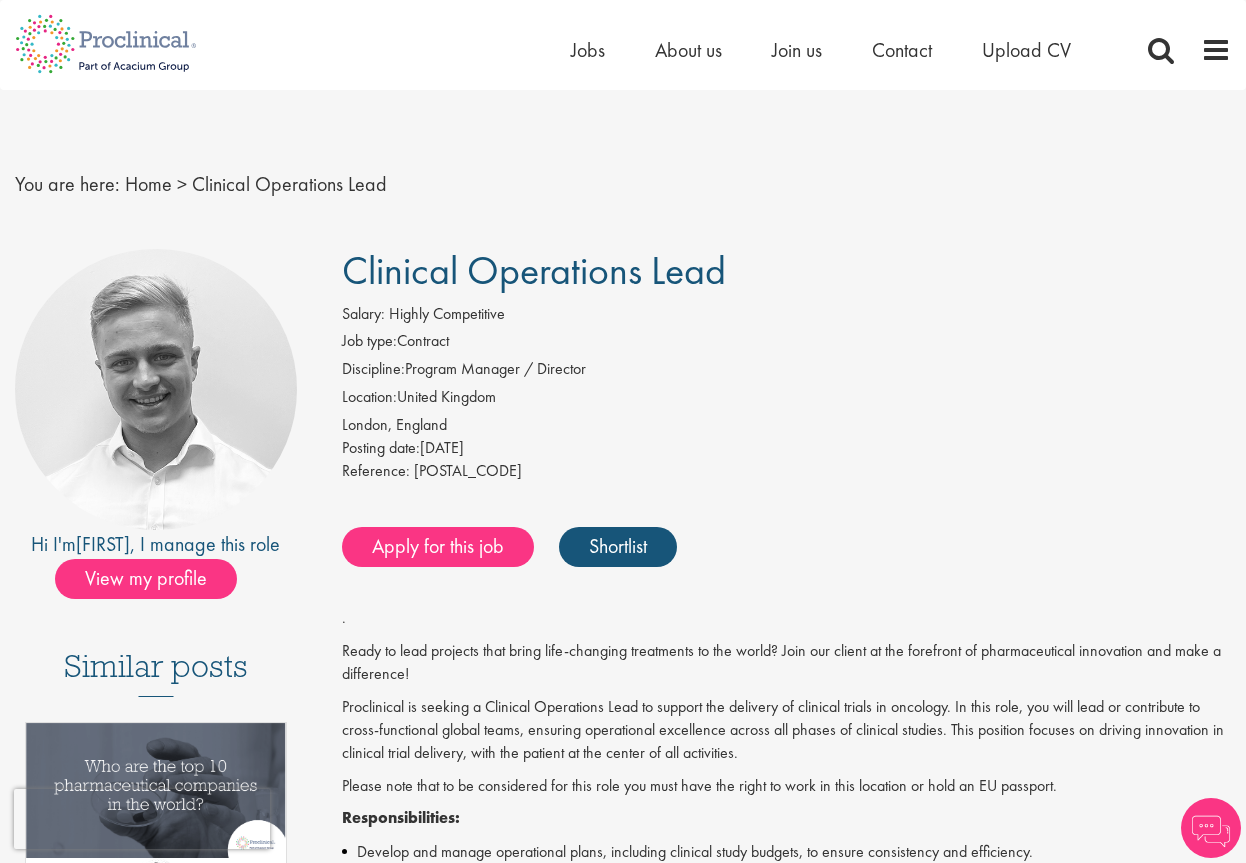 scroll, scrollTop: 0, scrollLeft: 0, axis: both 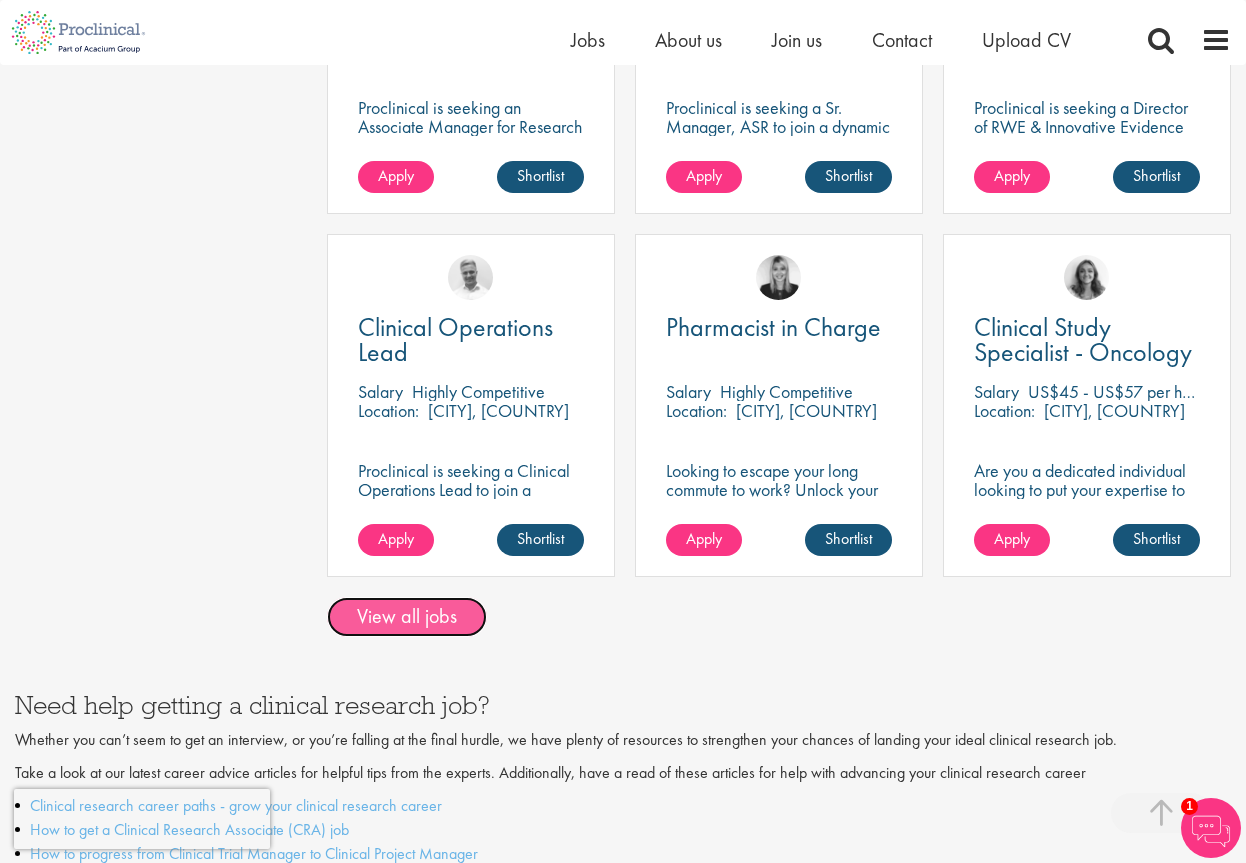 click on "View all jobs" at bounding box center (407, 617) 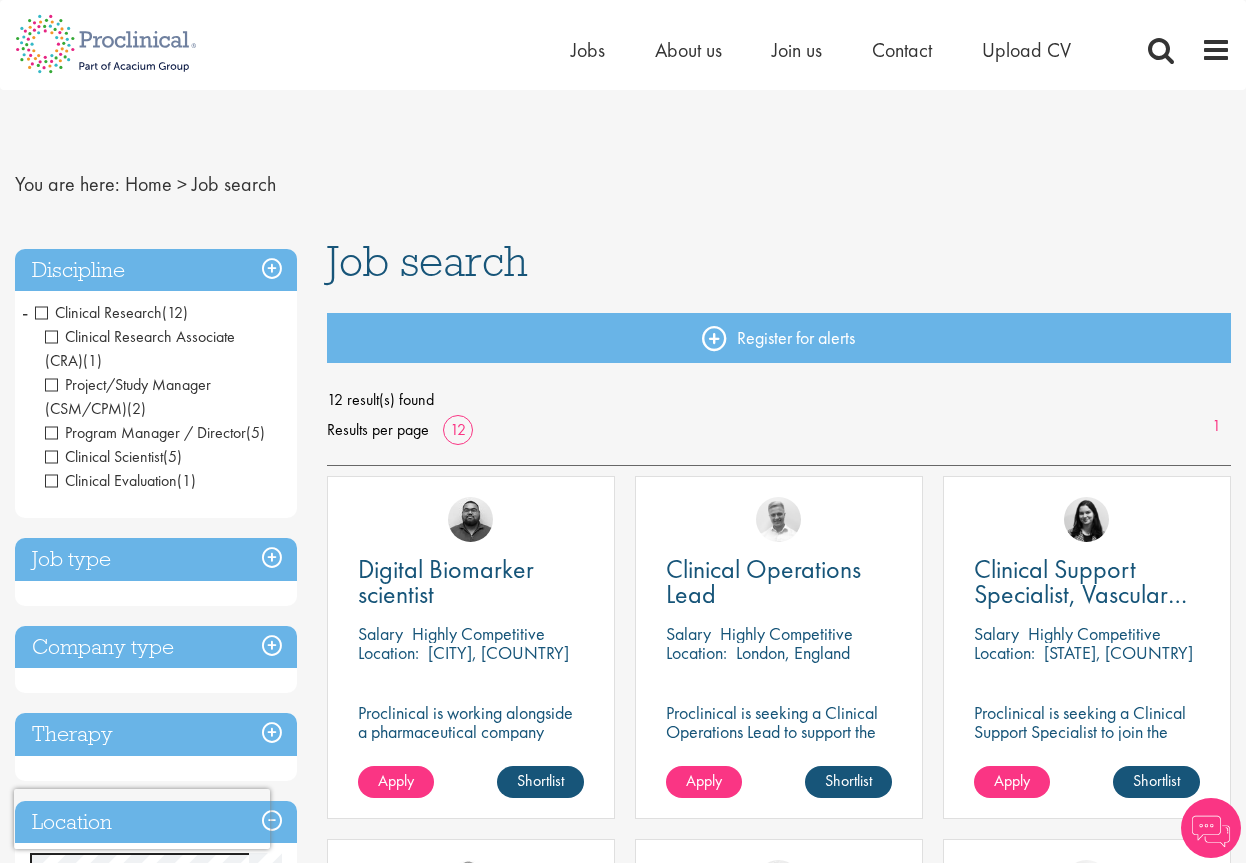 scroll, scrollTop: 0, scrollLeft: 0, axis: both 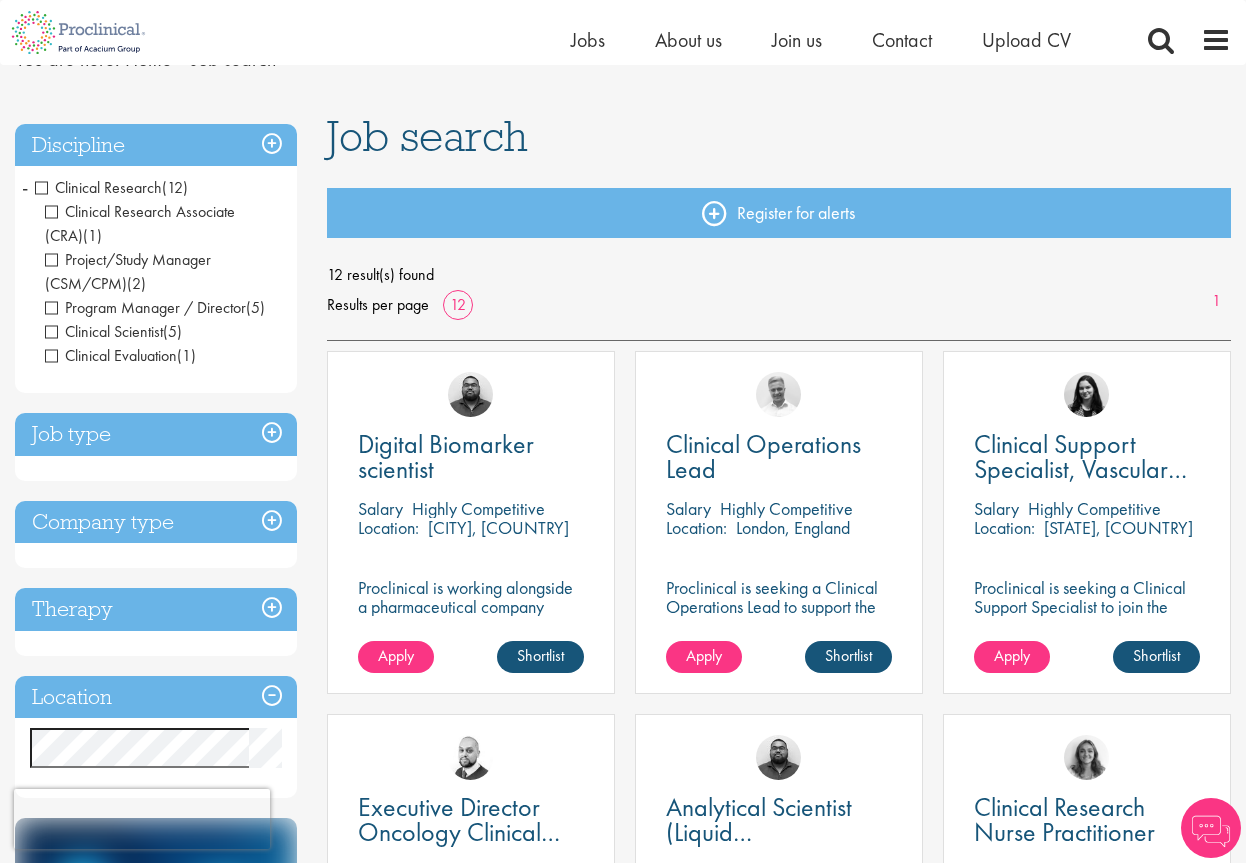 click on "Job type" at bounding box center (156, 434) 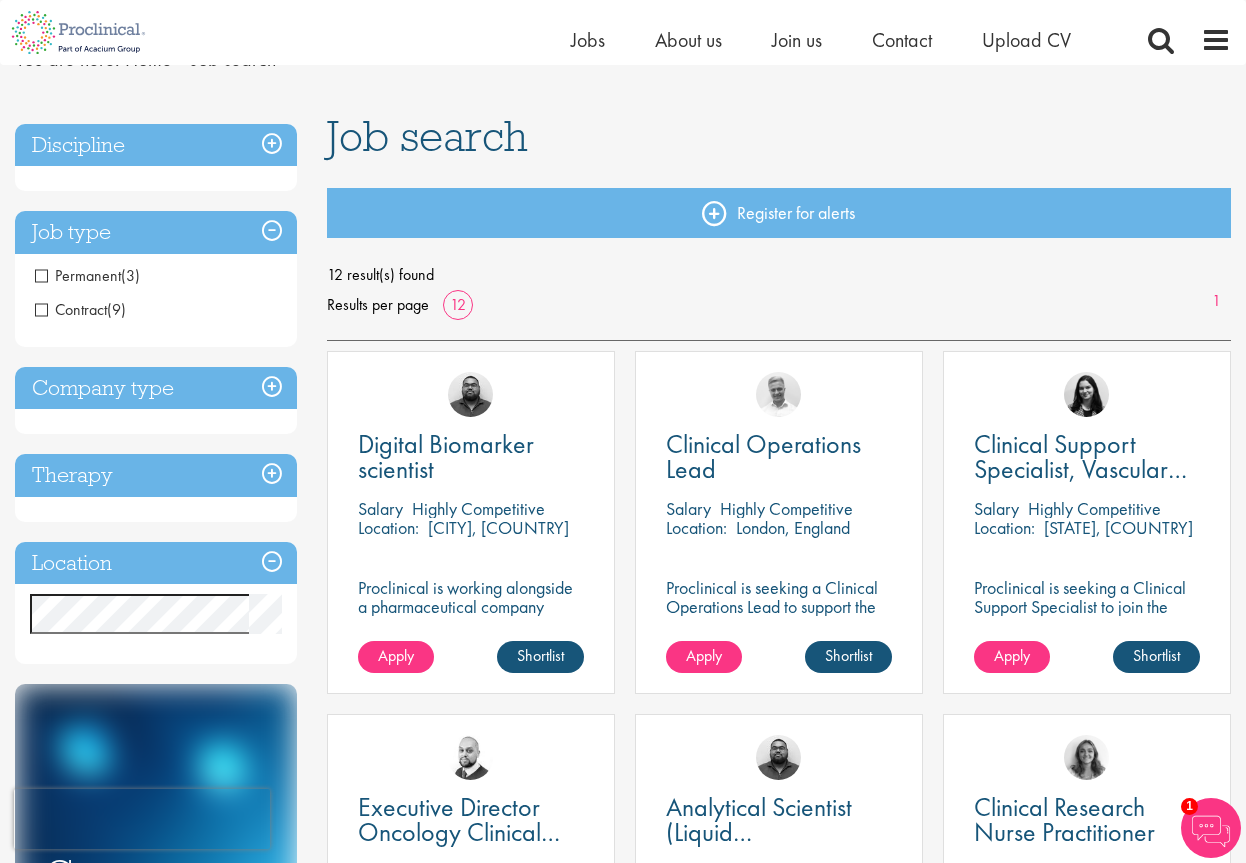 click on "Company type" at bounding box center [156, 388] 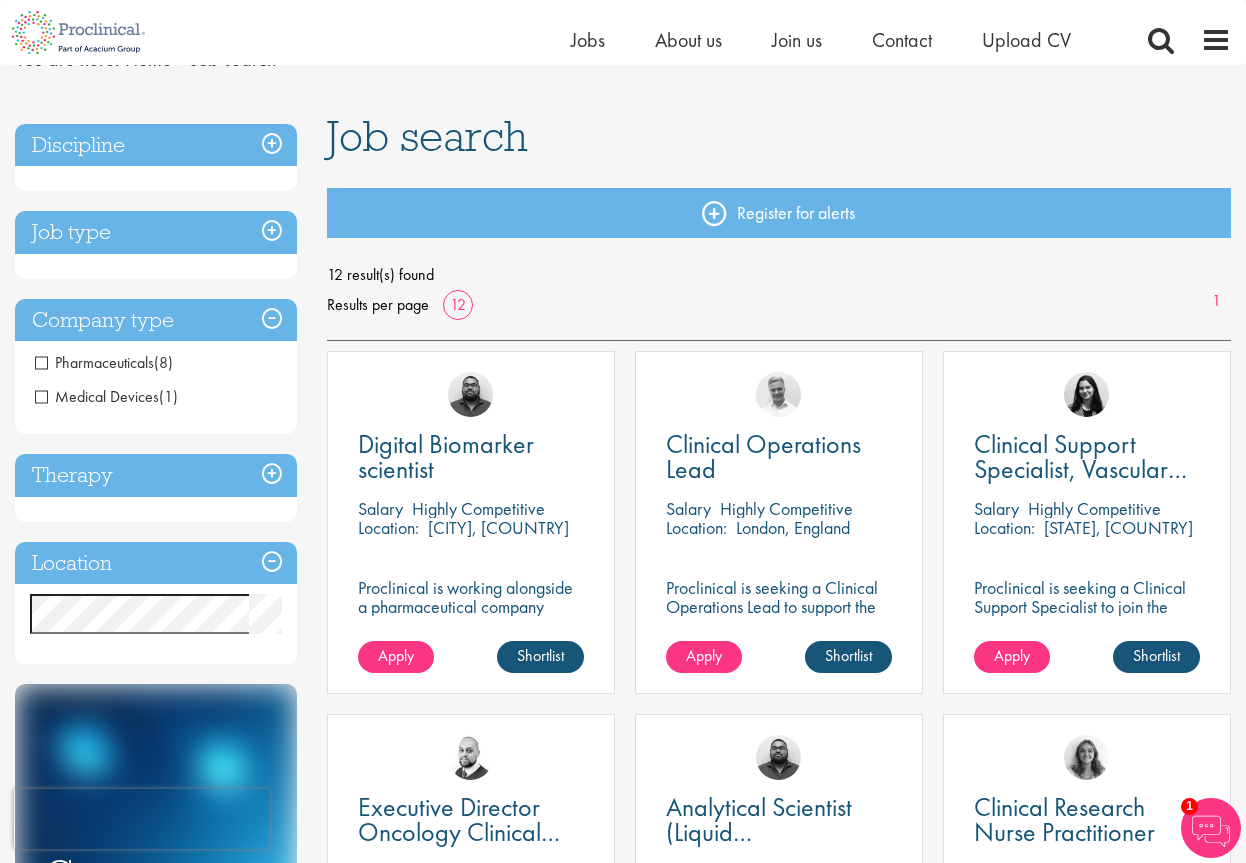 click on "Therapy" at bounding box center [156, 475] 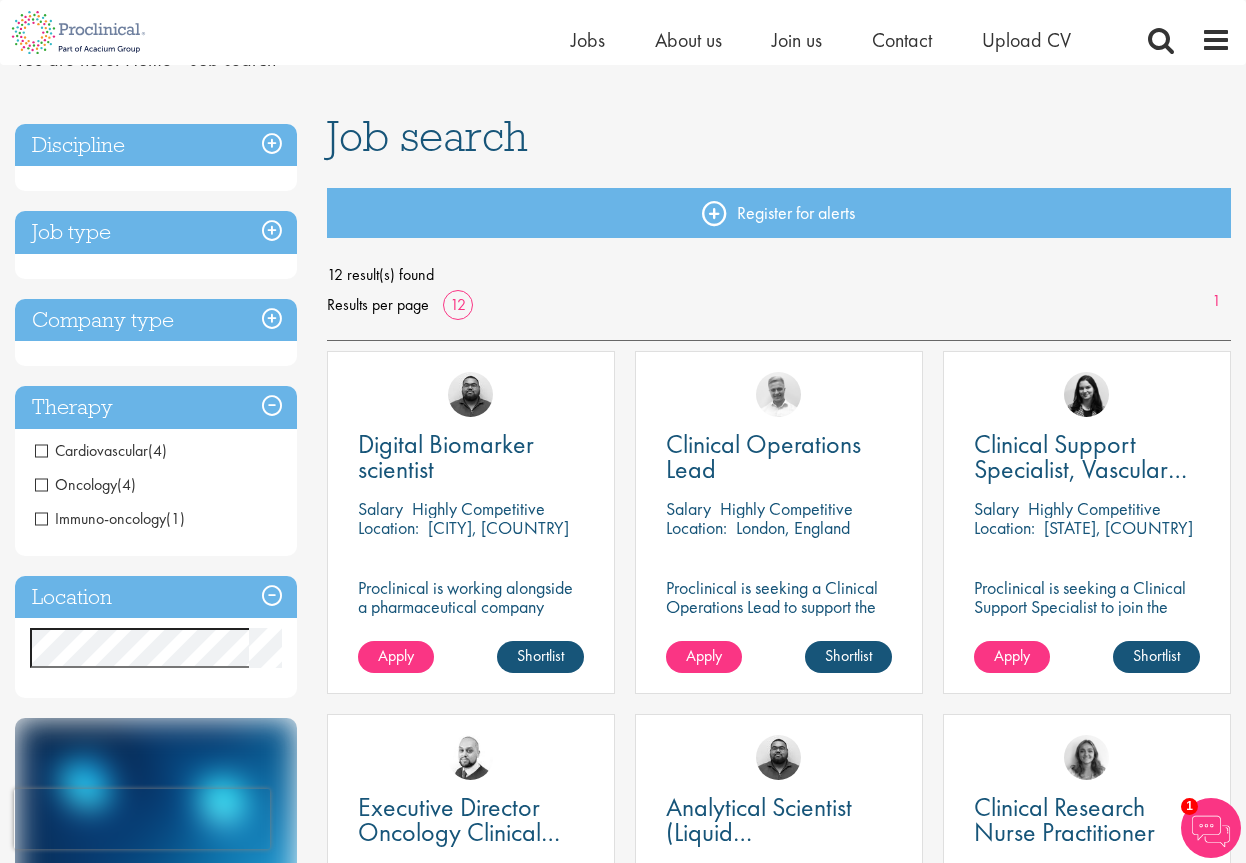 click on "Location" at bounding box center (156, 597) 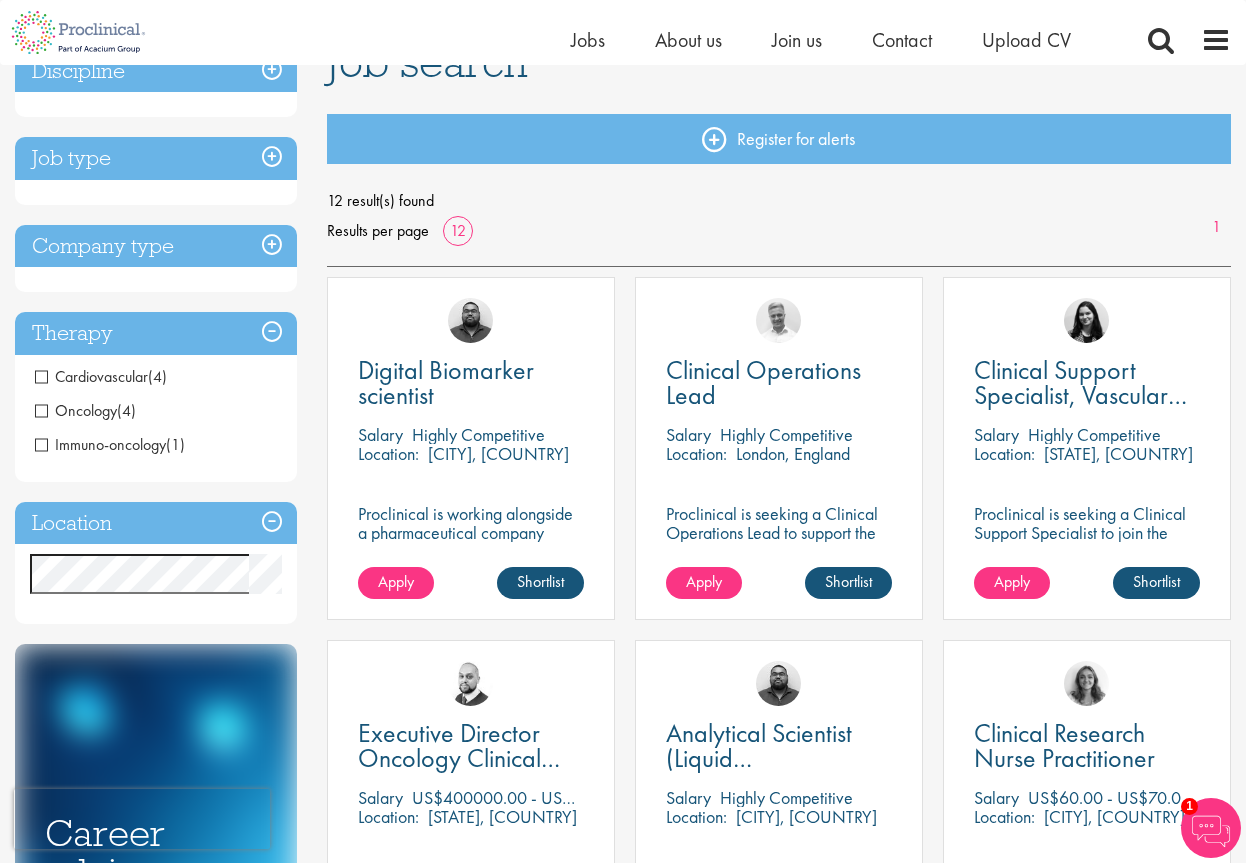 scroll, scrollTop: 200, scrollLeft: 0, axis: vertical 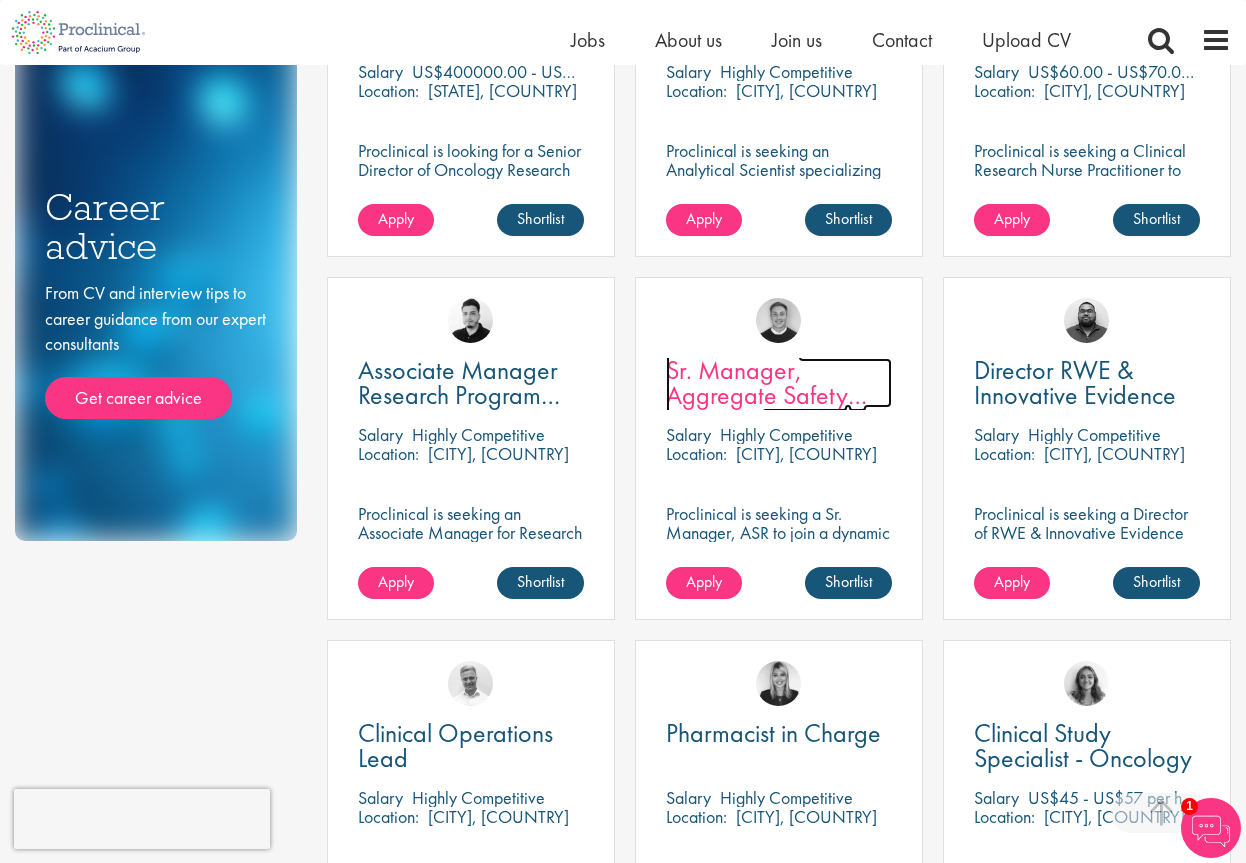 click on "Sr. Manager, Aggregate Safety Reporting" at bounding box center (766, 395) 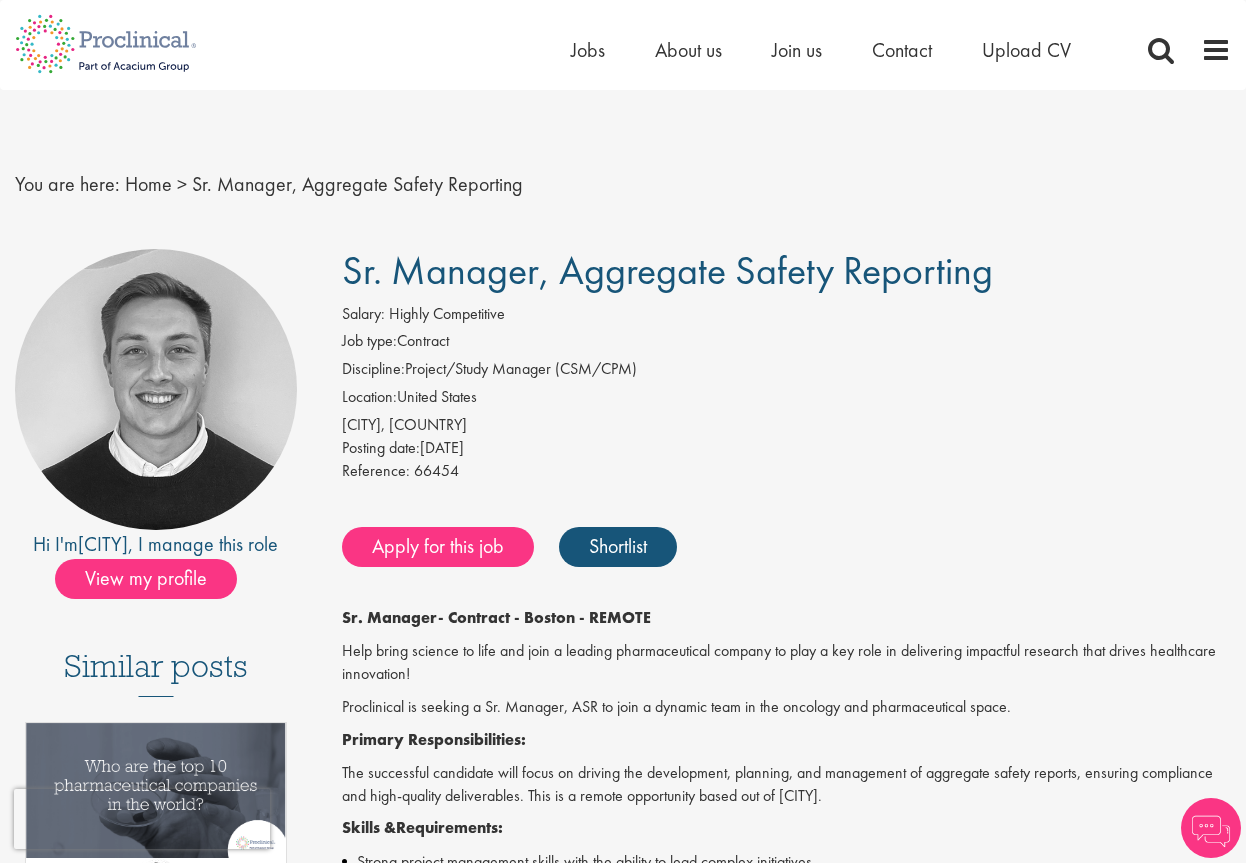 scroll, scrollTop: 0, scrollLeft: 0, axis: both 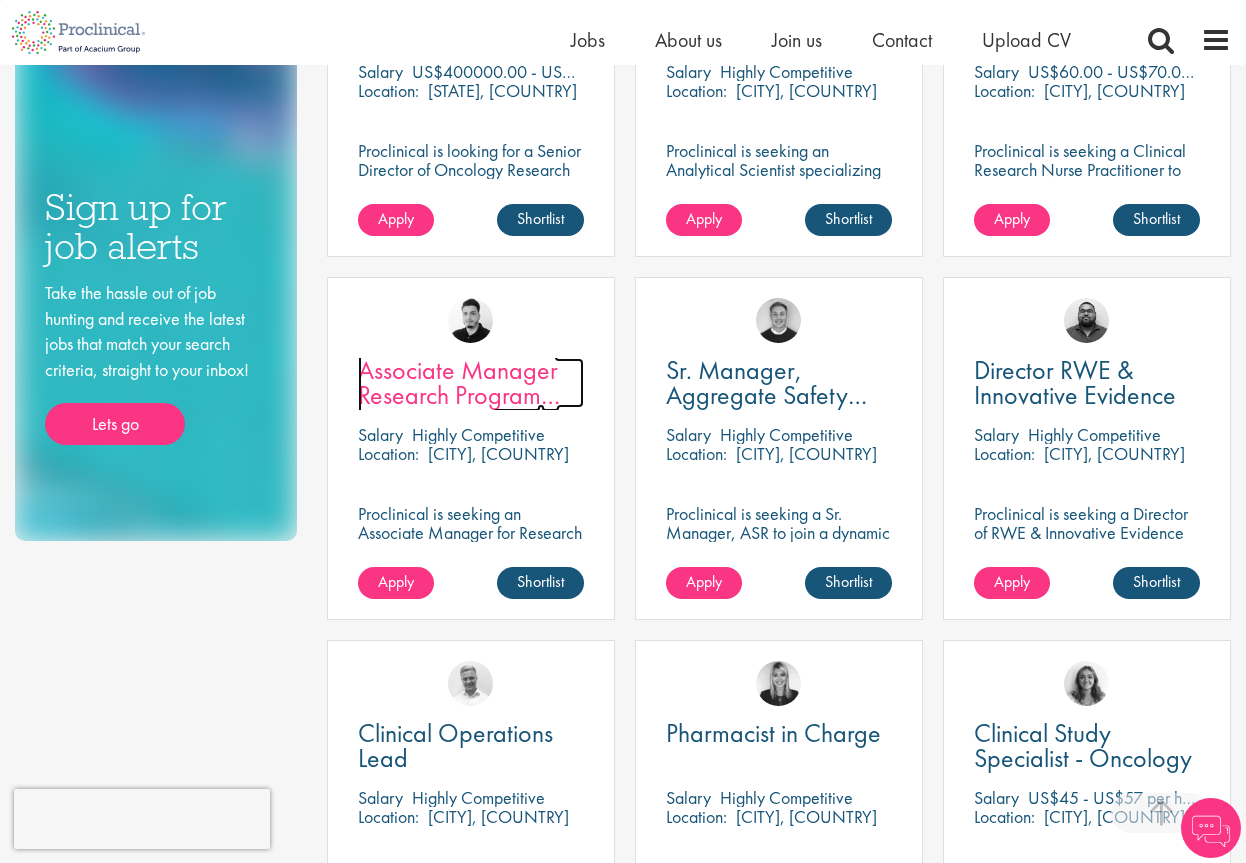 click on "Associate Manager Research Program Management" at bounding box center (459, 395) 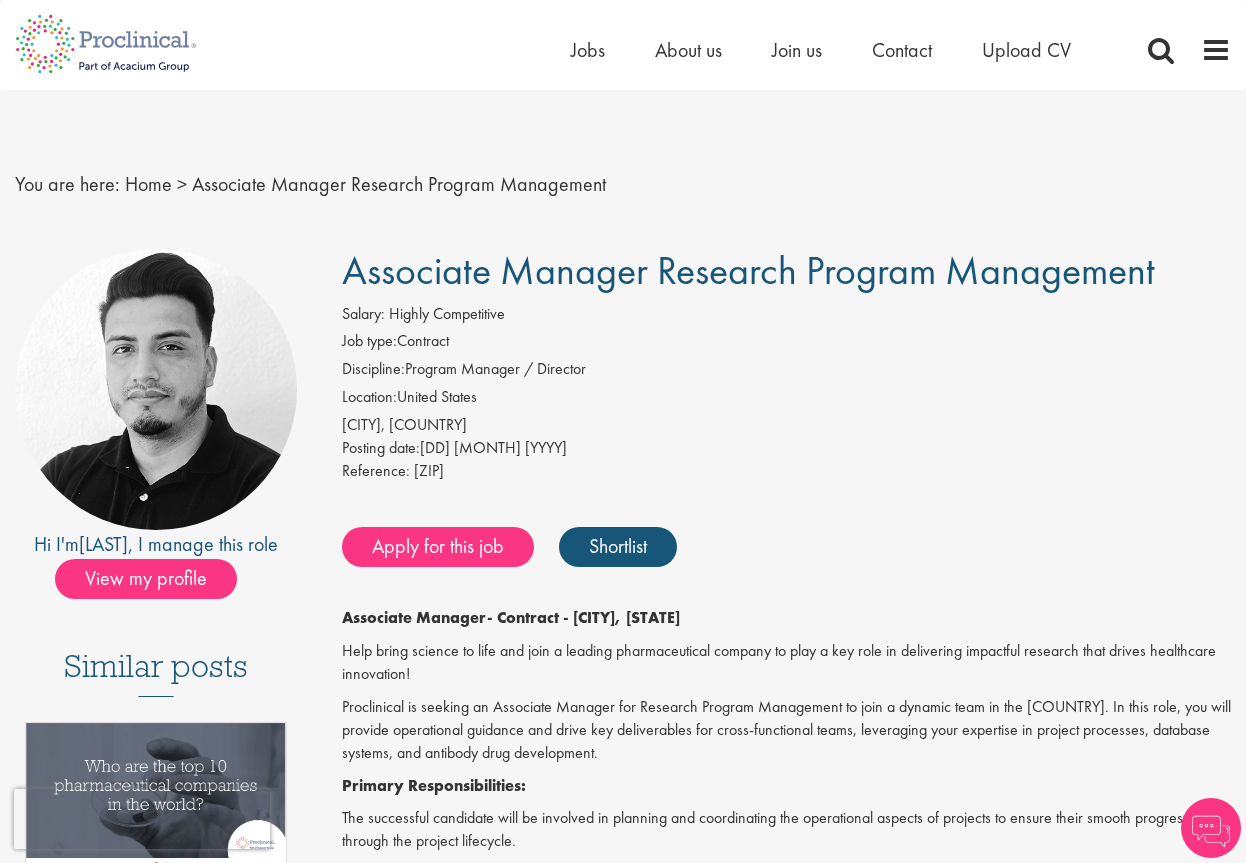 scroll, scrollTop: 0, scrollLeft: 0, axis: both 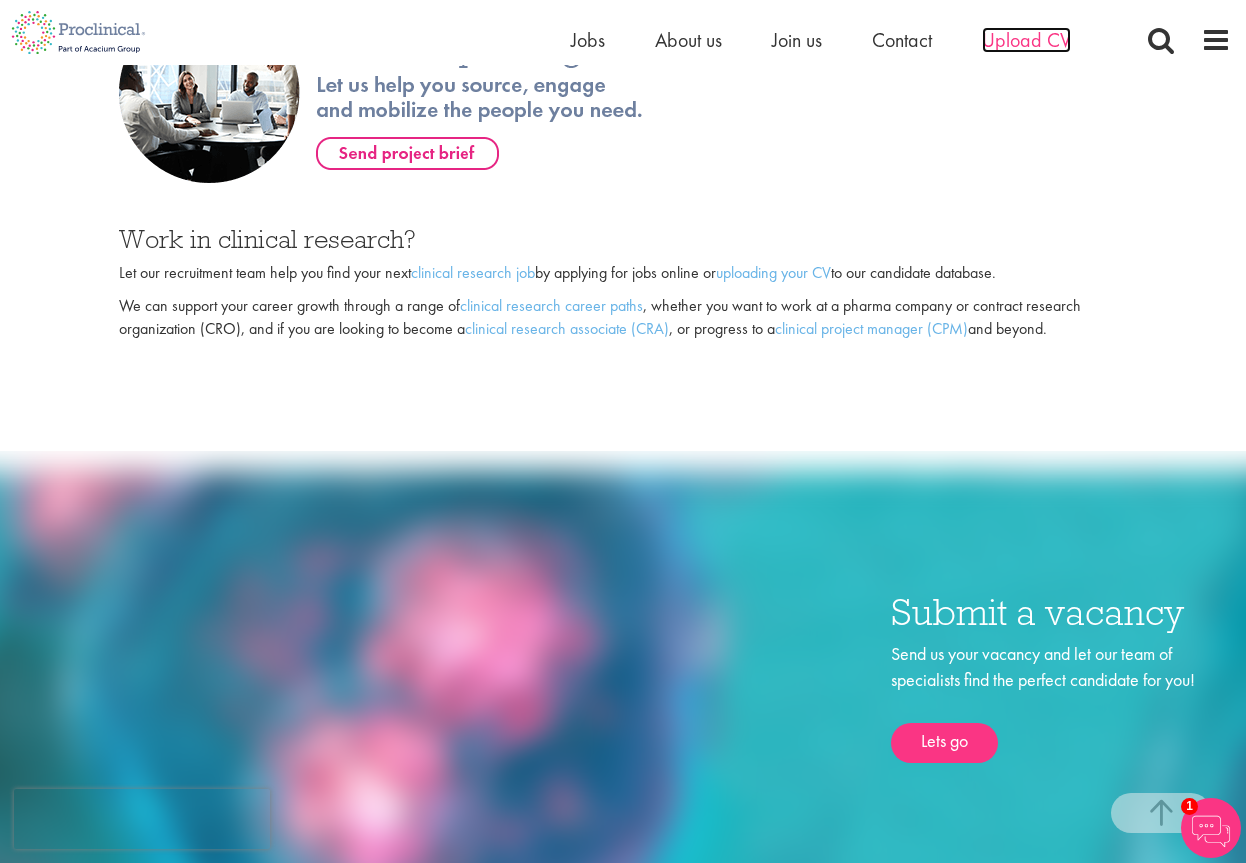 click on "Upload CV" at bounding box center (1026, 40) 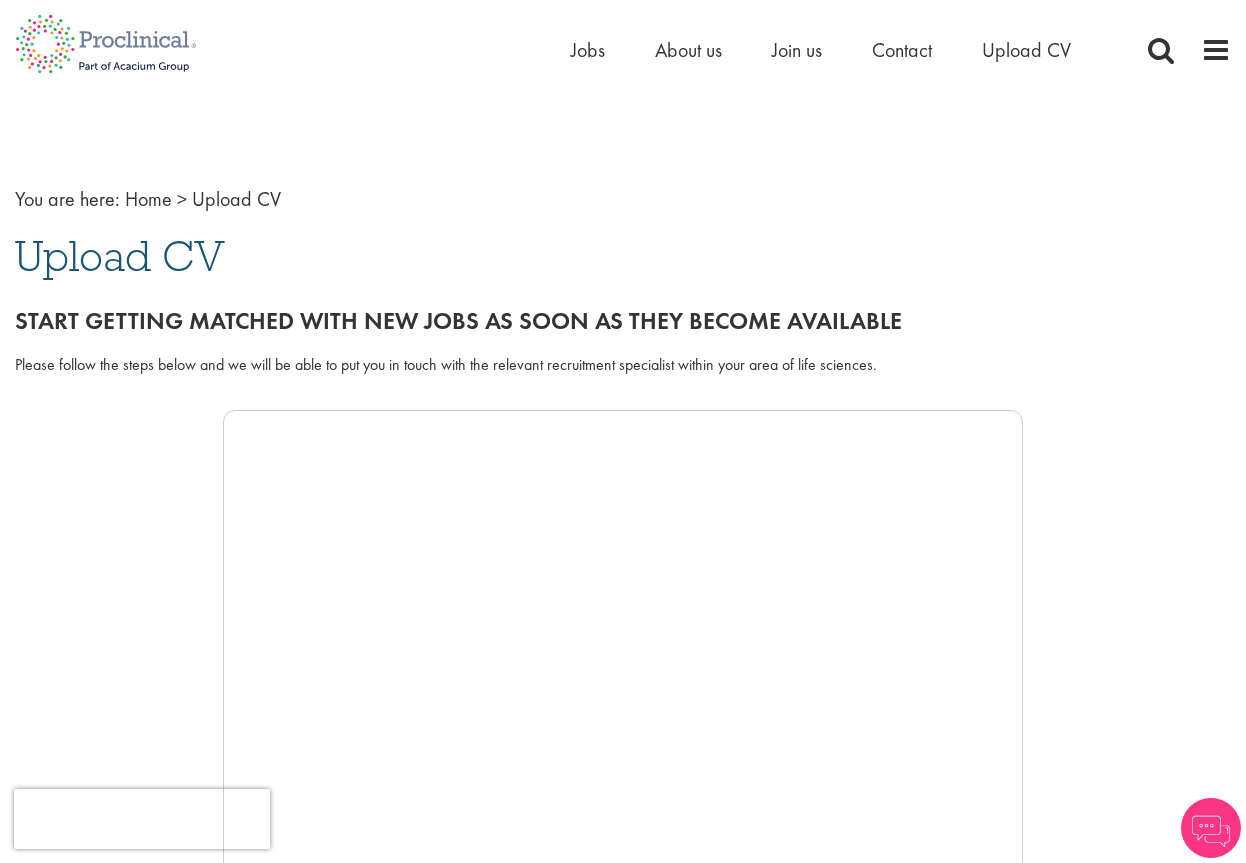 scroll, scrollTop: 0, scrollLeft: 0, axis: both 